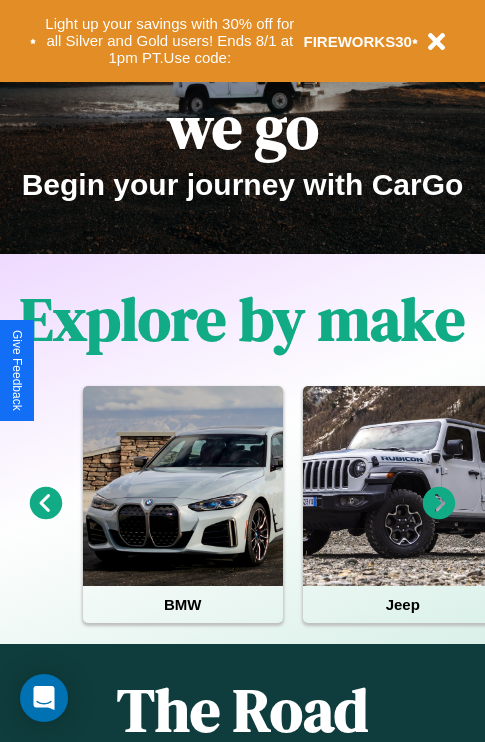scroll, scrollTop: 308, scrollLeft: 0, axis: vertical 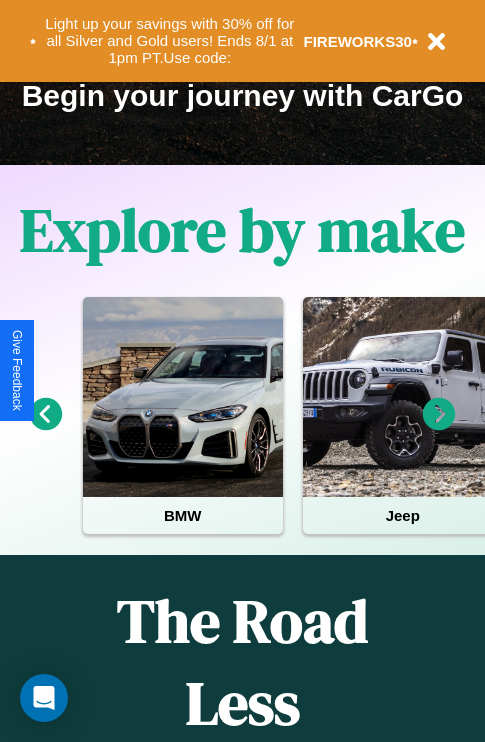click 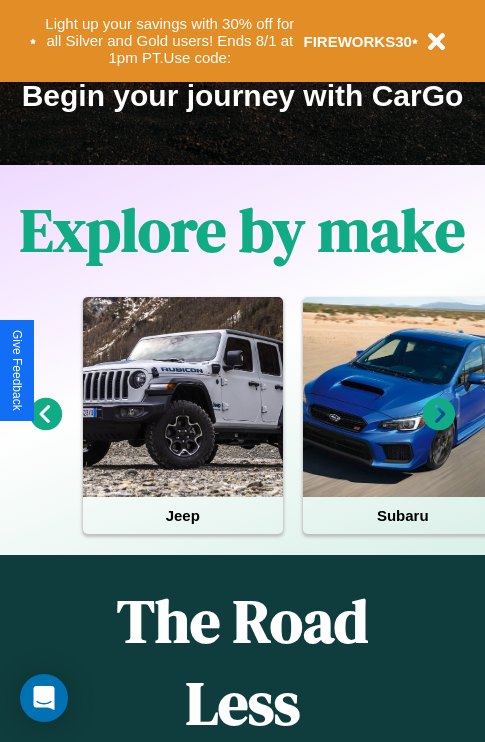 click 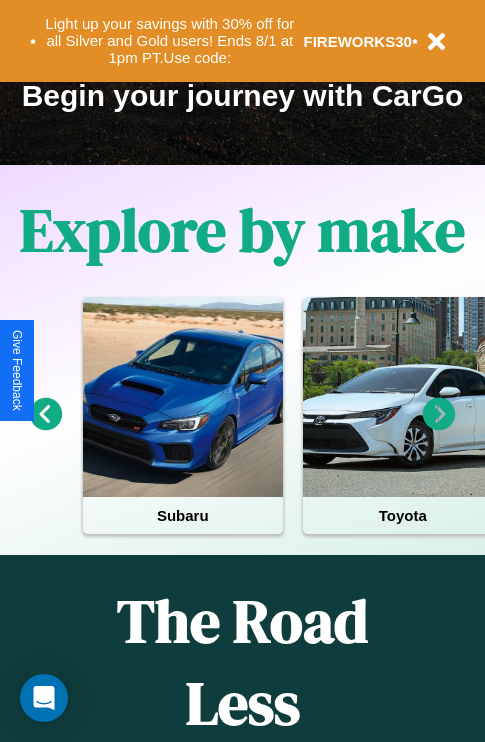 click 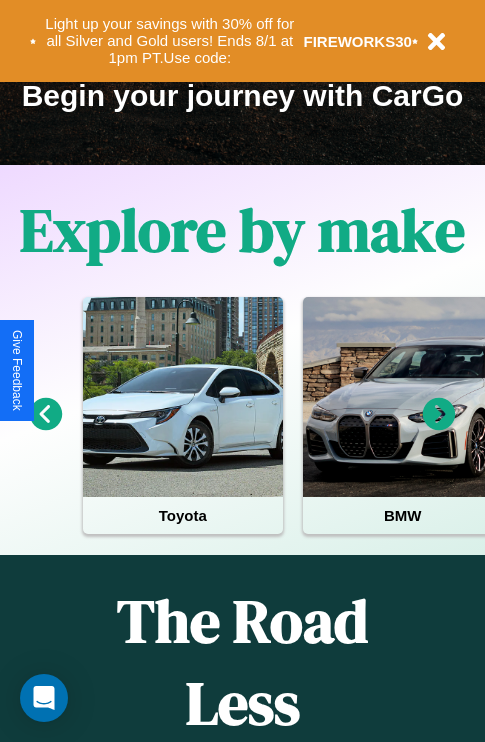 click 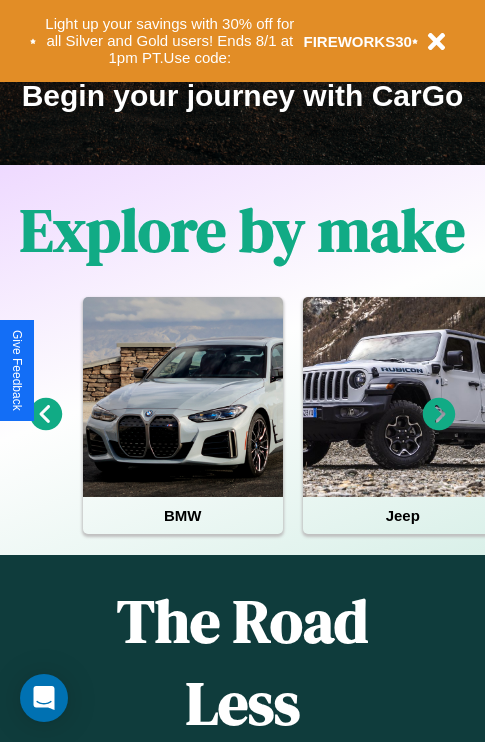scroll, scrollTop: 290, scrollLeft: 0, axis: vertical 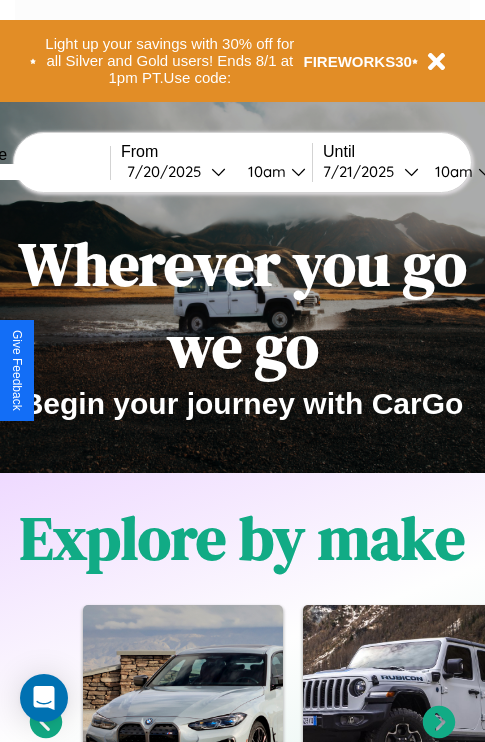 click at bounding box center (35, 172) 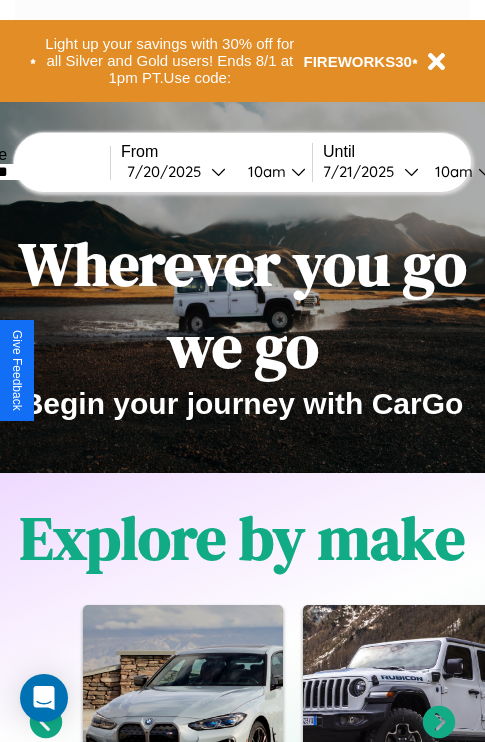 type on "********" 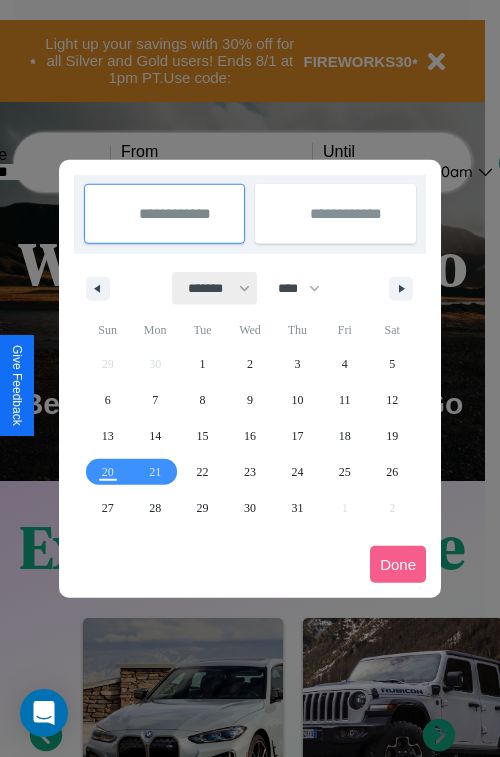 click on "******* ******** ***** ***** *** **** **** ****** ********* ******* ******** ********" at bounding box center (215, 288) 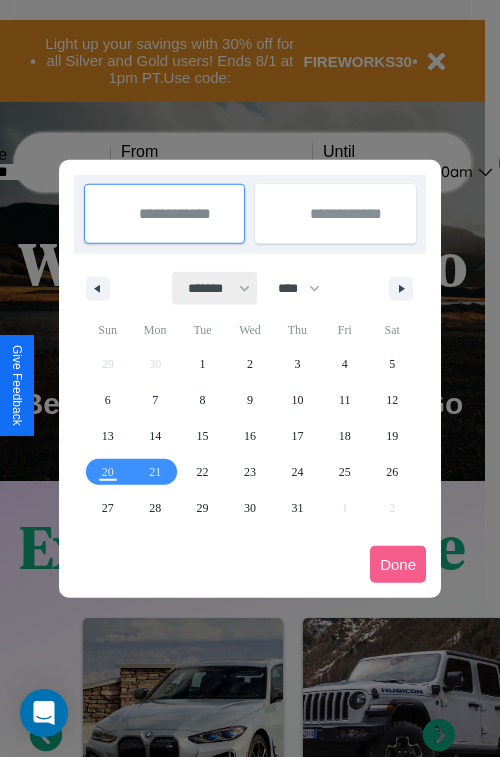 select on "*" 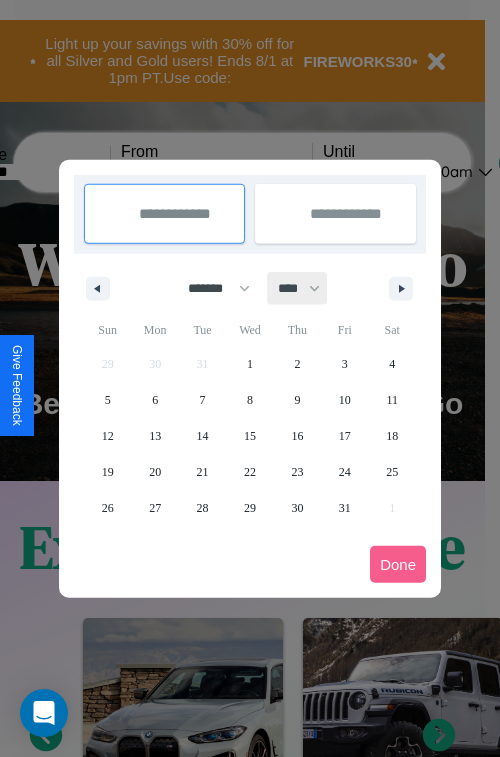 click on "**** **** **** **** **** **** **** **** **** **** **** **** **** **** **** **** **** **** **** **** **** **** **** **** **** **** **** **** **** **** **** **** **** **** **** **** **** **** **** **** **** **** **** **** **** **** **** **** **** **** **** **** **** **** **** **** **** **** **** **** **** **** **** **** **** **** **** **** **** **** **** **** **** **** **** **** **** **** **** **** **** **** **** **** **** **** **** **** **** **** **** **** **** **** **** **** **** **** **** **** **** **** **** **** **** **** **** **** **** **** **** **** **** **** **** **** **** **** **** **** ****" at bounding box center (298, 288) 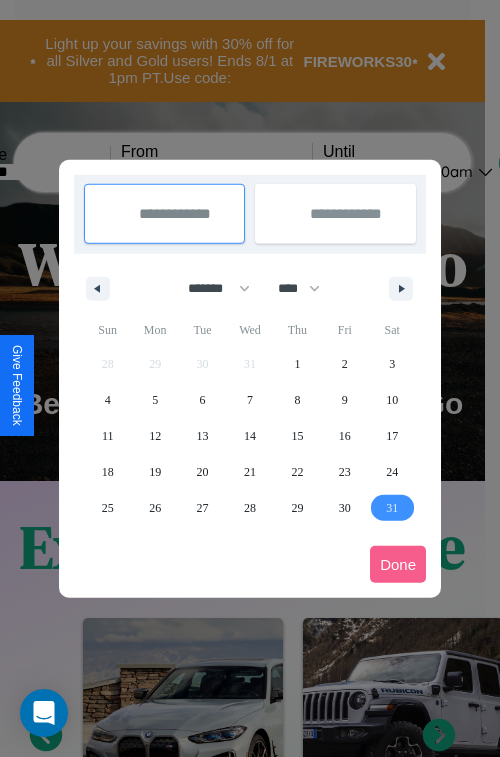 click on "31" at bounding box center [392, 508] 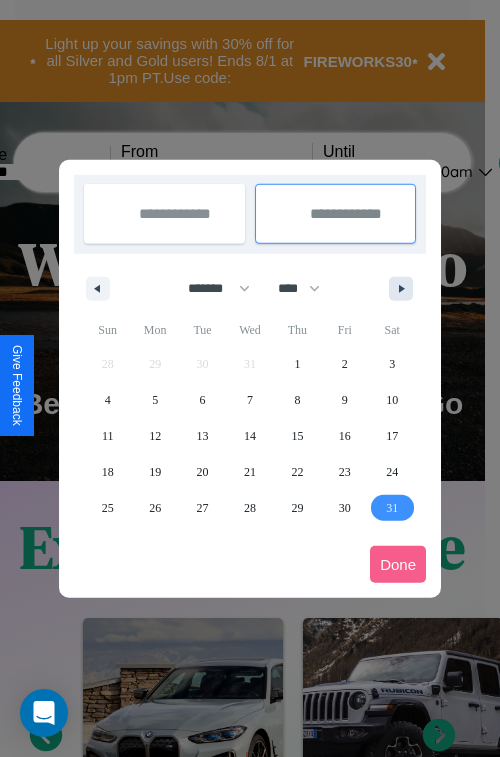 click at bounding box center (405, 289) 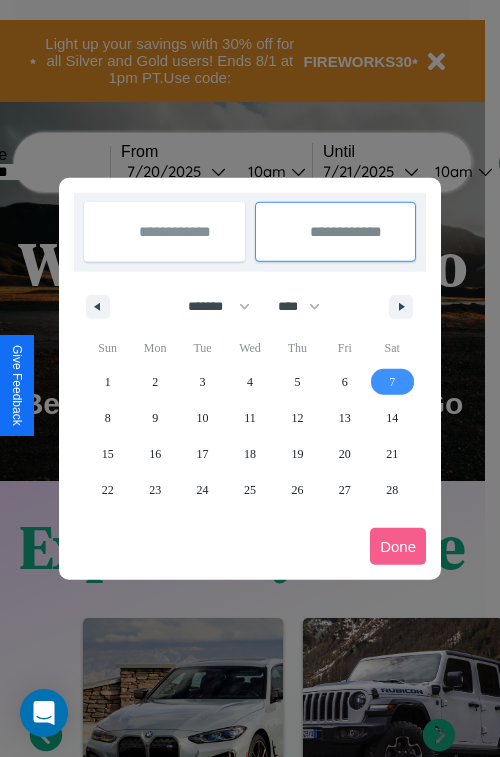 click on "7" at bounding box center [392, 382] 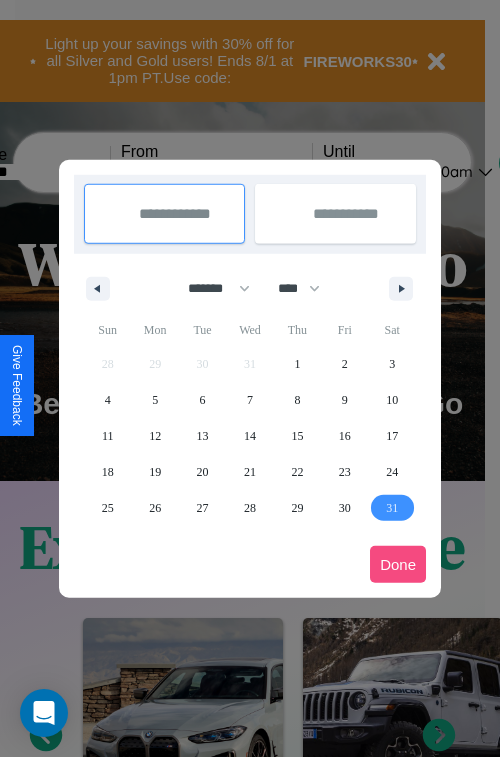 click on "Done" at bounding box center [398, 564] 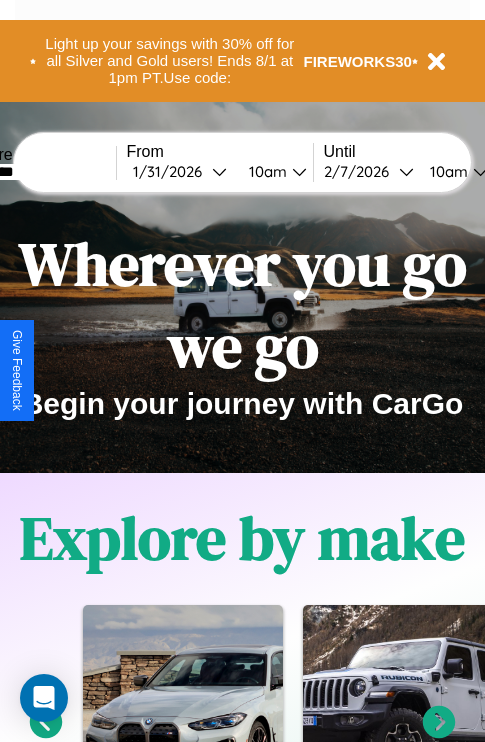 click on "10am" at bounding box center (265, 171) 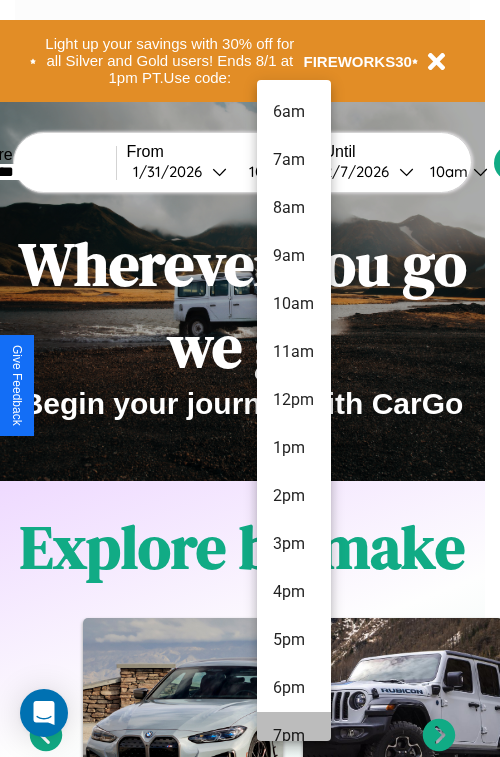 click on "7pm" at bounding box center [294, 736] 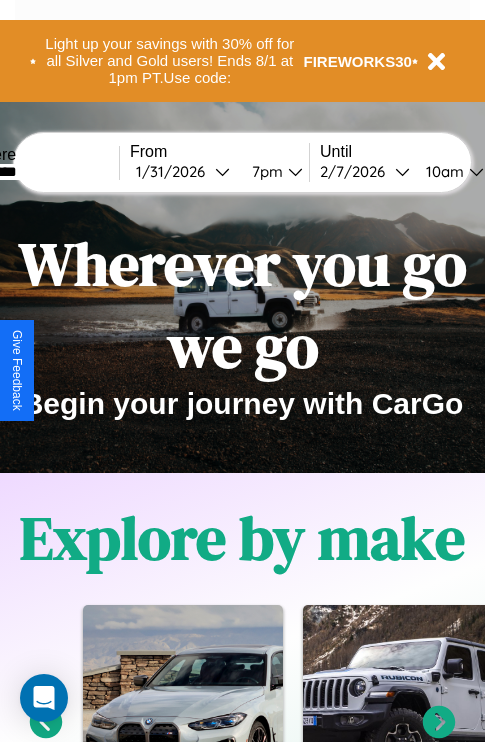 click on "10am" at bounding box center (442, 171) 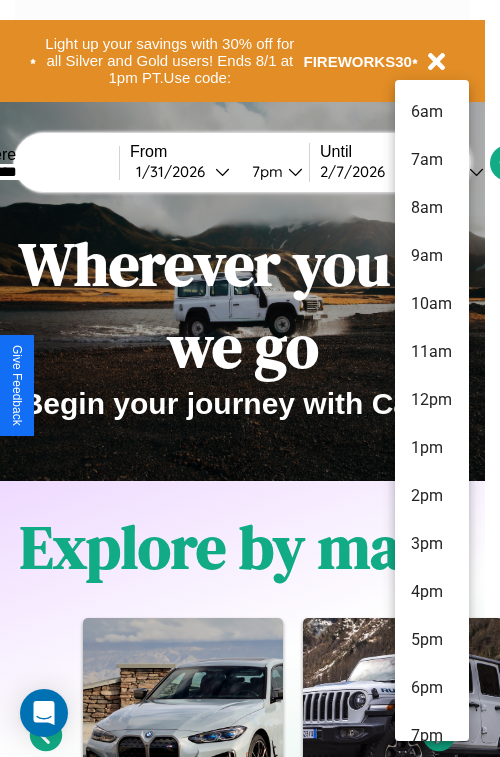 click on "3pm" at bounding box center [432, 544] 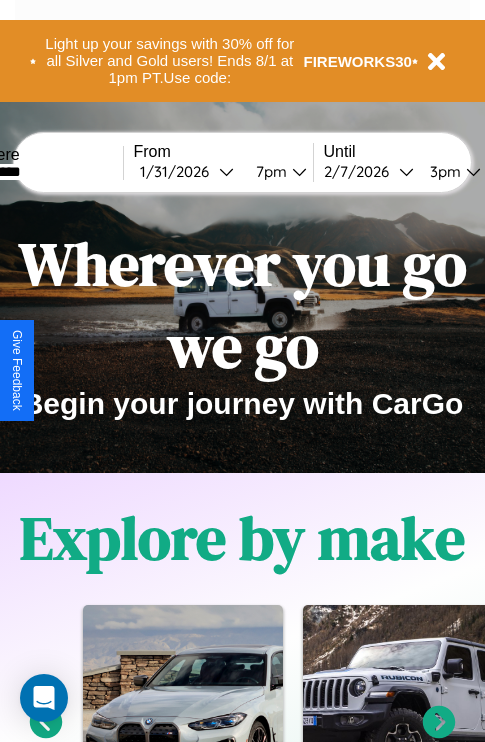 scroll, scrollTop: 0, scrollLeft: 63, axis: horizontal 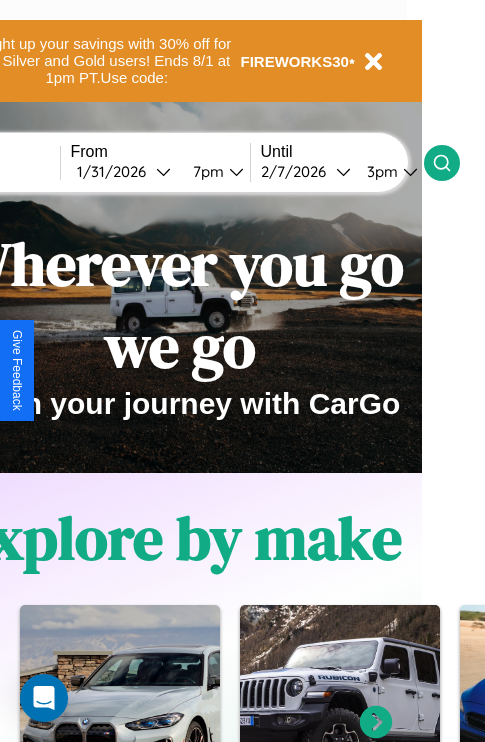 click 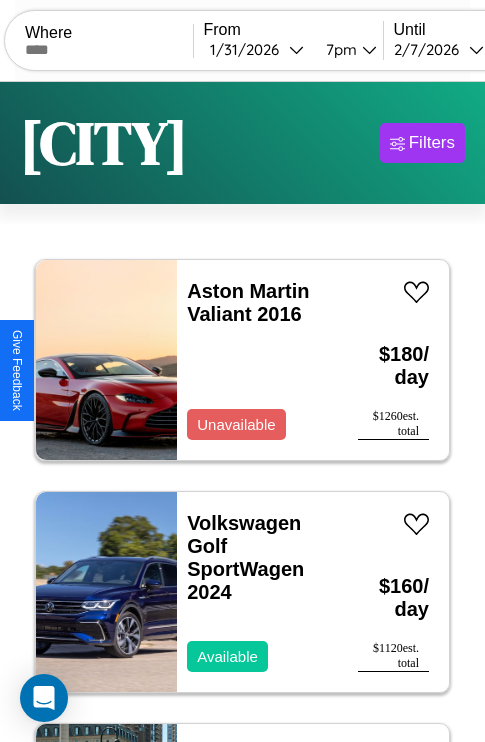 scroll, scrollTop: 50, scrollLeft: 0, axis: vertical 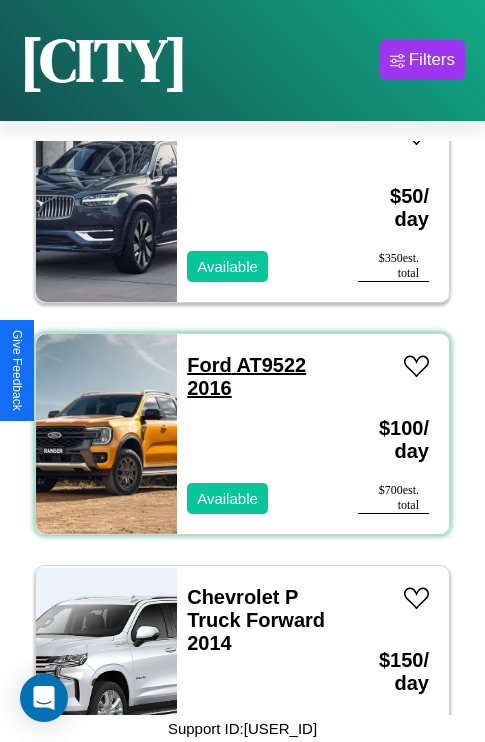 click on "Ford   AT9522   2016" at bounding box center (246, 376) 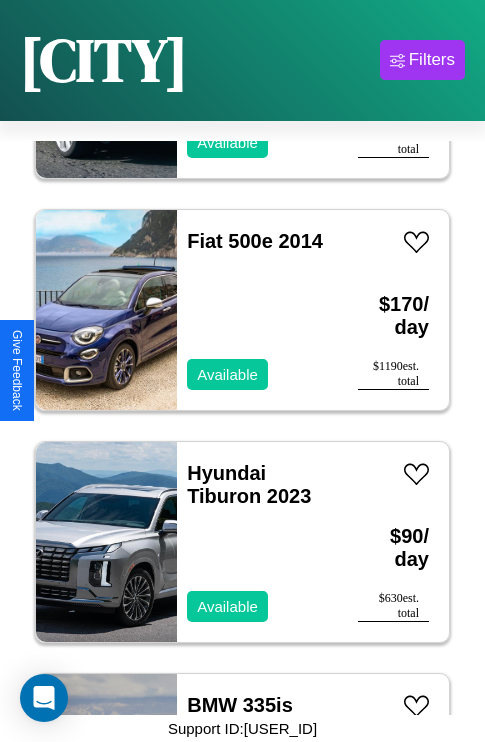 scroll, scrollTop: 11443, scrollLeft: 0, axis: vertical 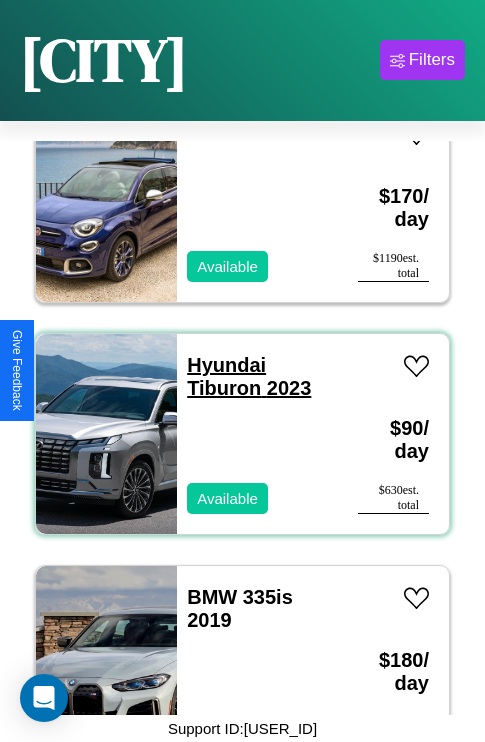 click on "Hyundai   Tiburon   2023" at bounding box center [249, 376] 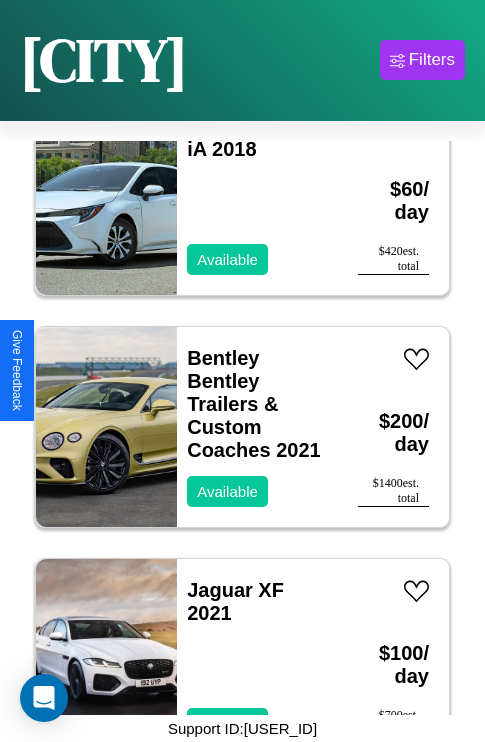 scroll, scrollTop: 31238, scrollLeft: 0, axis: vertical 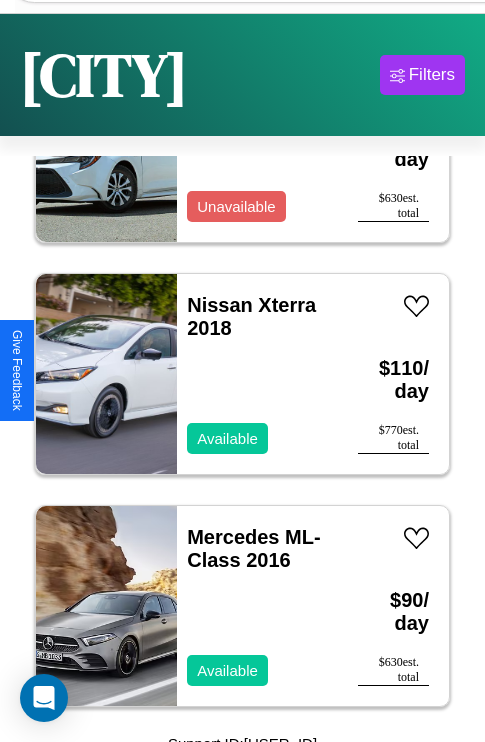click on "Subaru   B9 Tribeca   2023" at bounding box center (247, -5020) 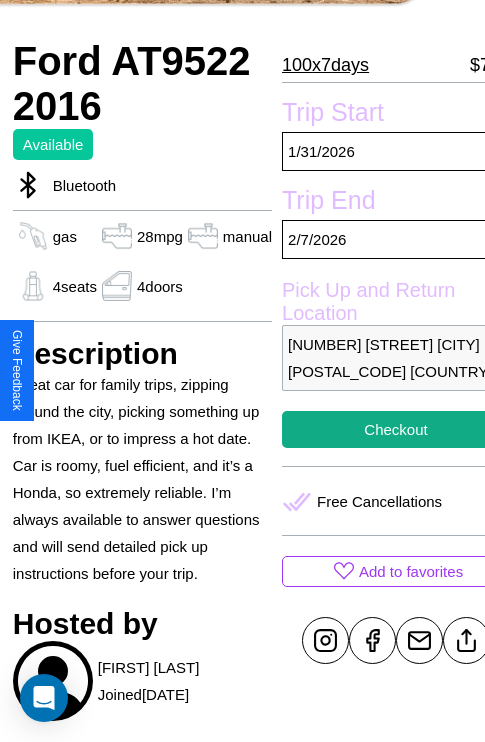 scroll, scrollTop: 497, scrollLeft: 68, axis: both 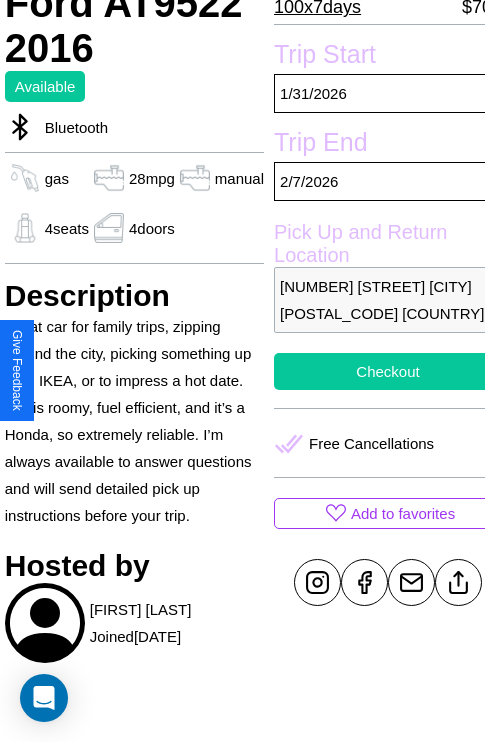click on "Checkout" at bounding box center [388, 371] 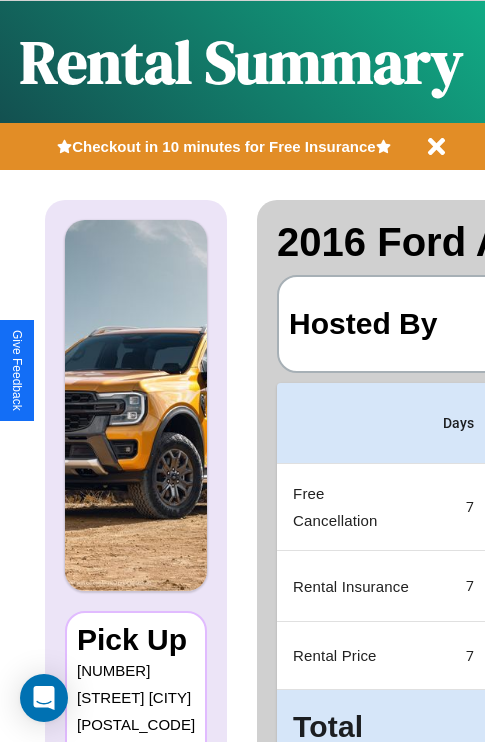 scroll, scrollTop: 90, scrollLeft: 0, axis: vertical 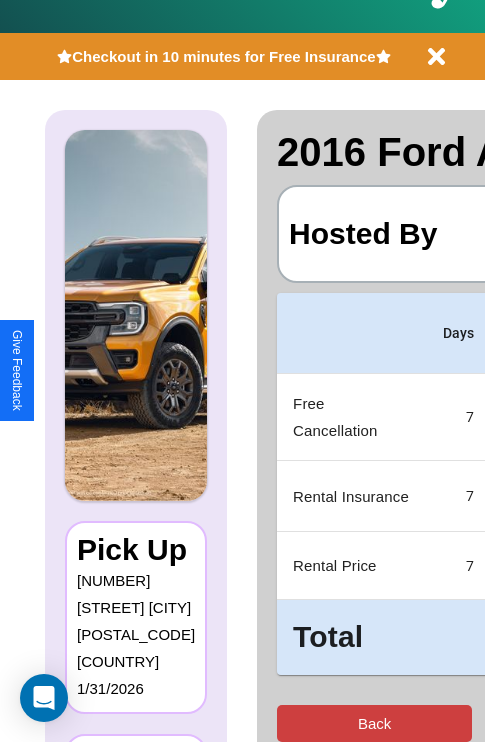 click on "Back" at bounding box center (374, 723) 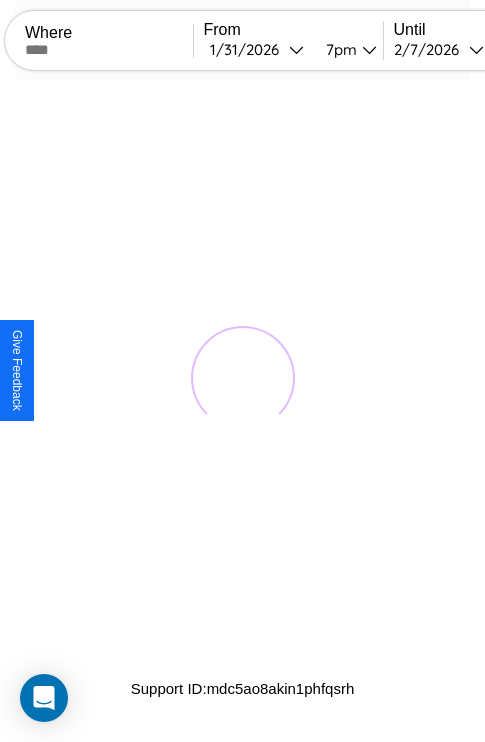 scroll, scrollTop: 0, scrollLeft: 0, axis: both 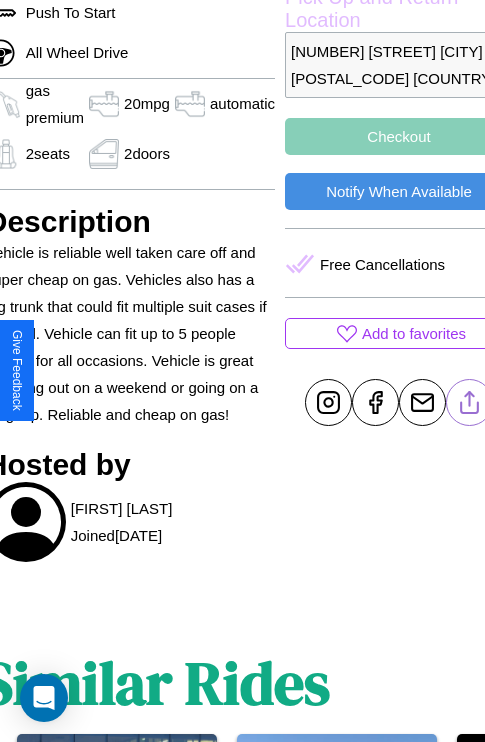 click 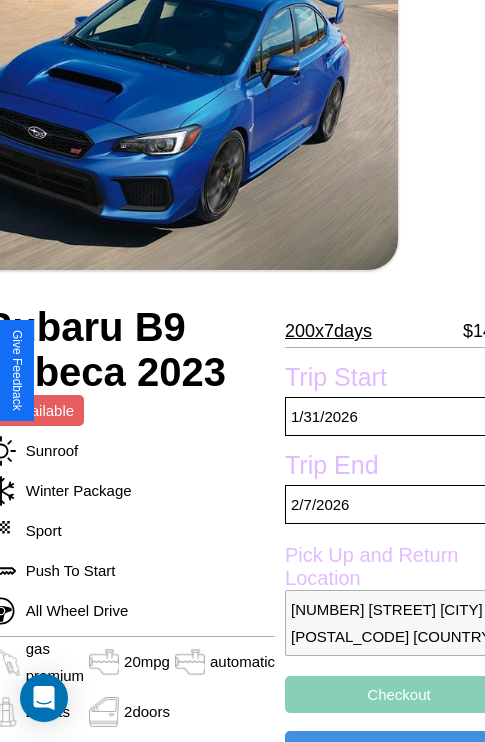 scroll, scrollTop: 117, scrollLeft: 87, axis: both 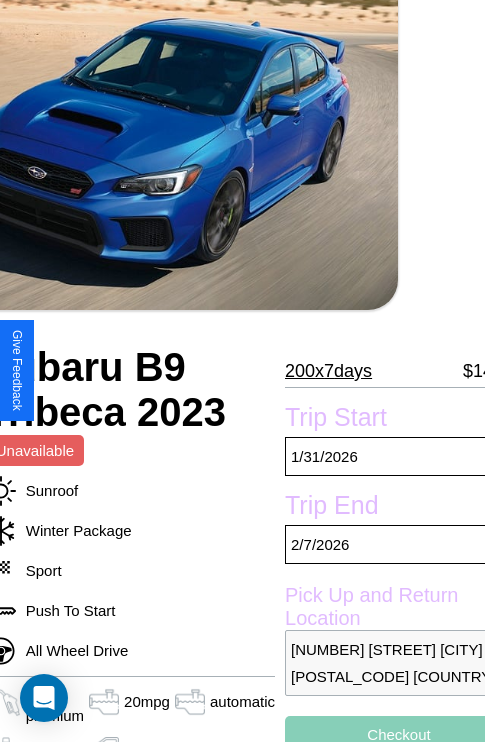 click on "200  x  7  days" at bounding box center [328, 371] 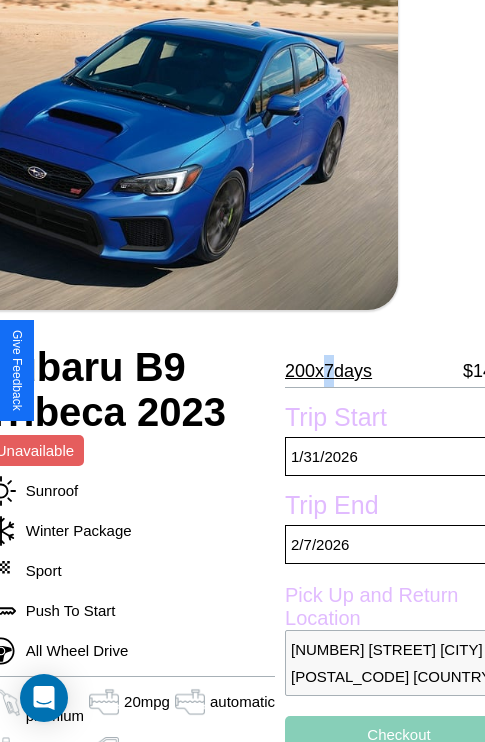 click on "200  x  7  days" at bounding box center (328, 371) 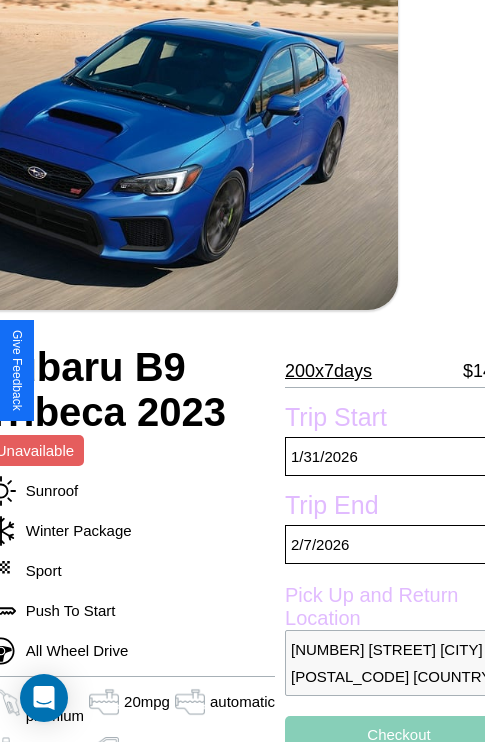 click on "200  x  7  days" at bounding box center (328, 371) 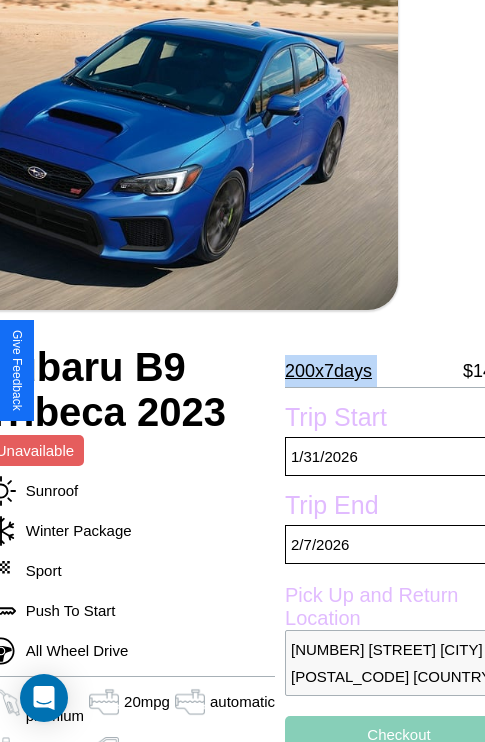click on "200  x  7  days" at bounding box center [328, 371] 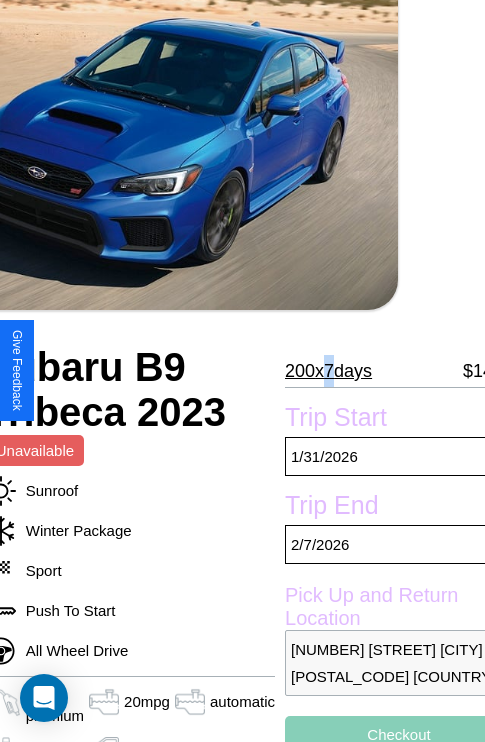 click on "200  x  7  days" at bounding box center [328, 371] 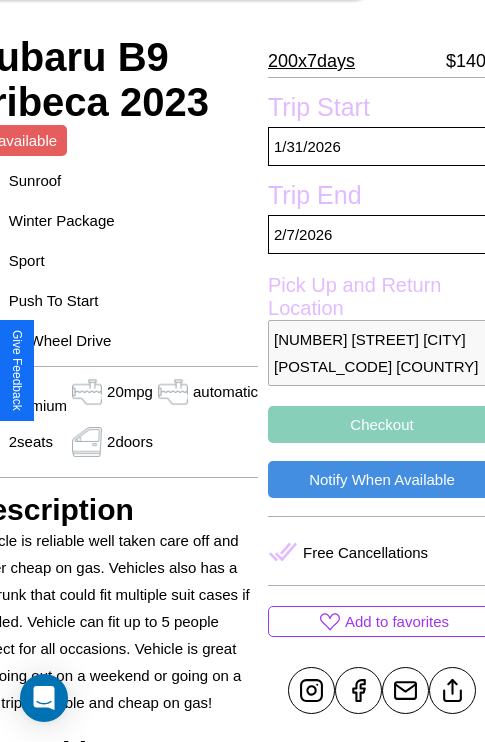 scroll, scrollTop: 481, scrollLeft: 107, axis: both 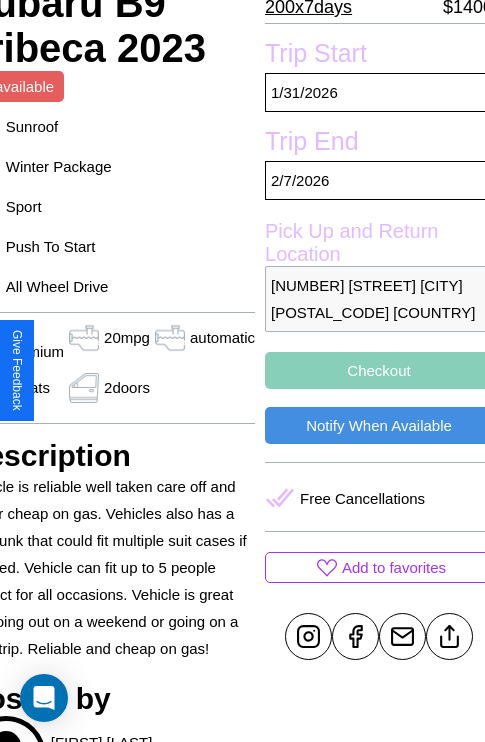 click on "Checkout" at bounding box center (379, 370) 